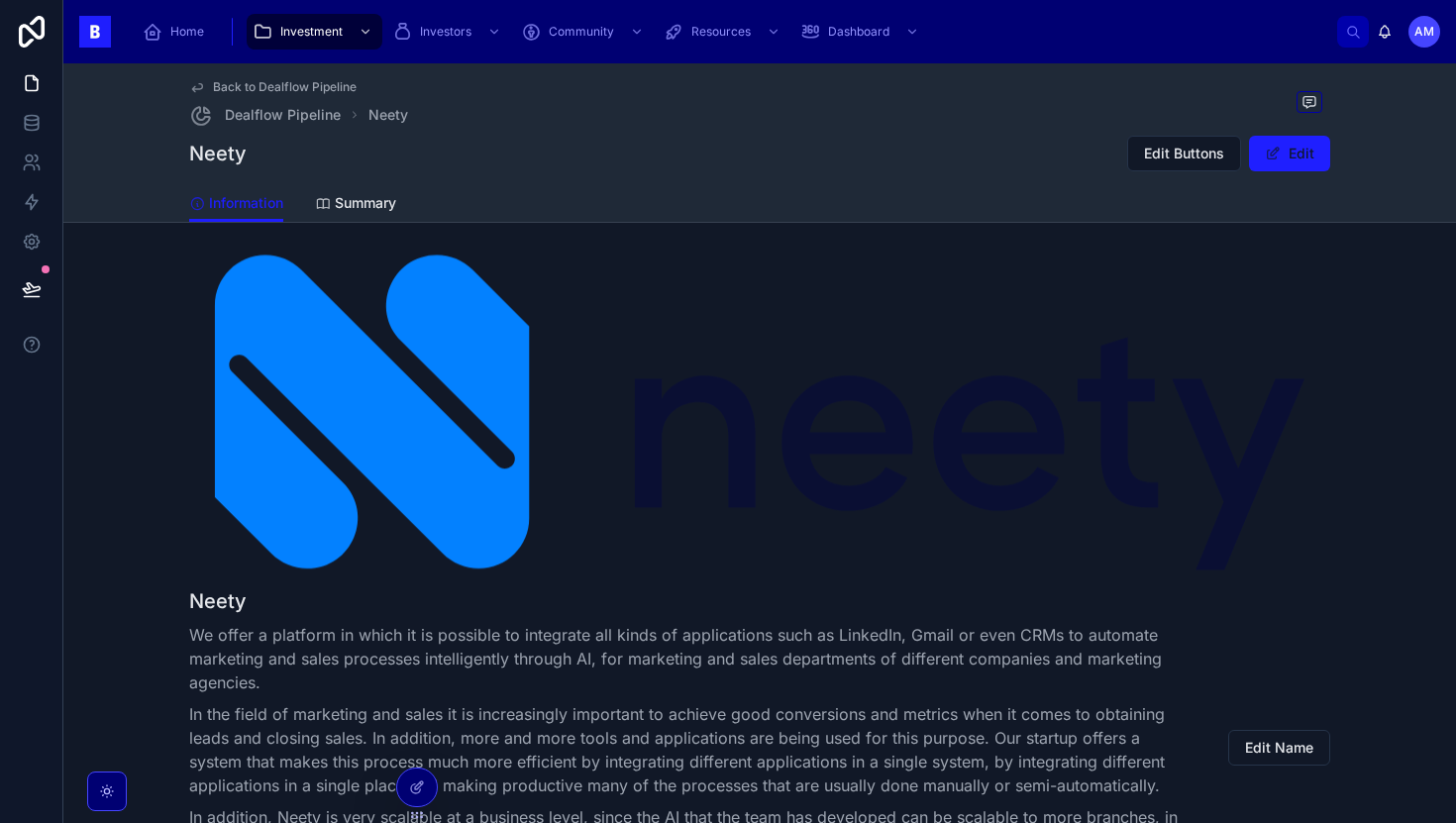 scroll, scrollTop: 0, scrollLeft: 0, axis: both 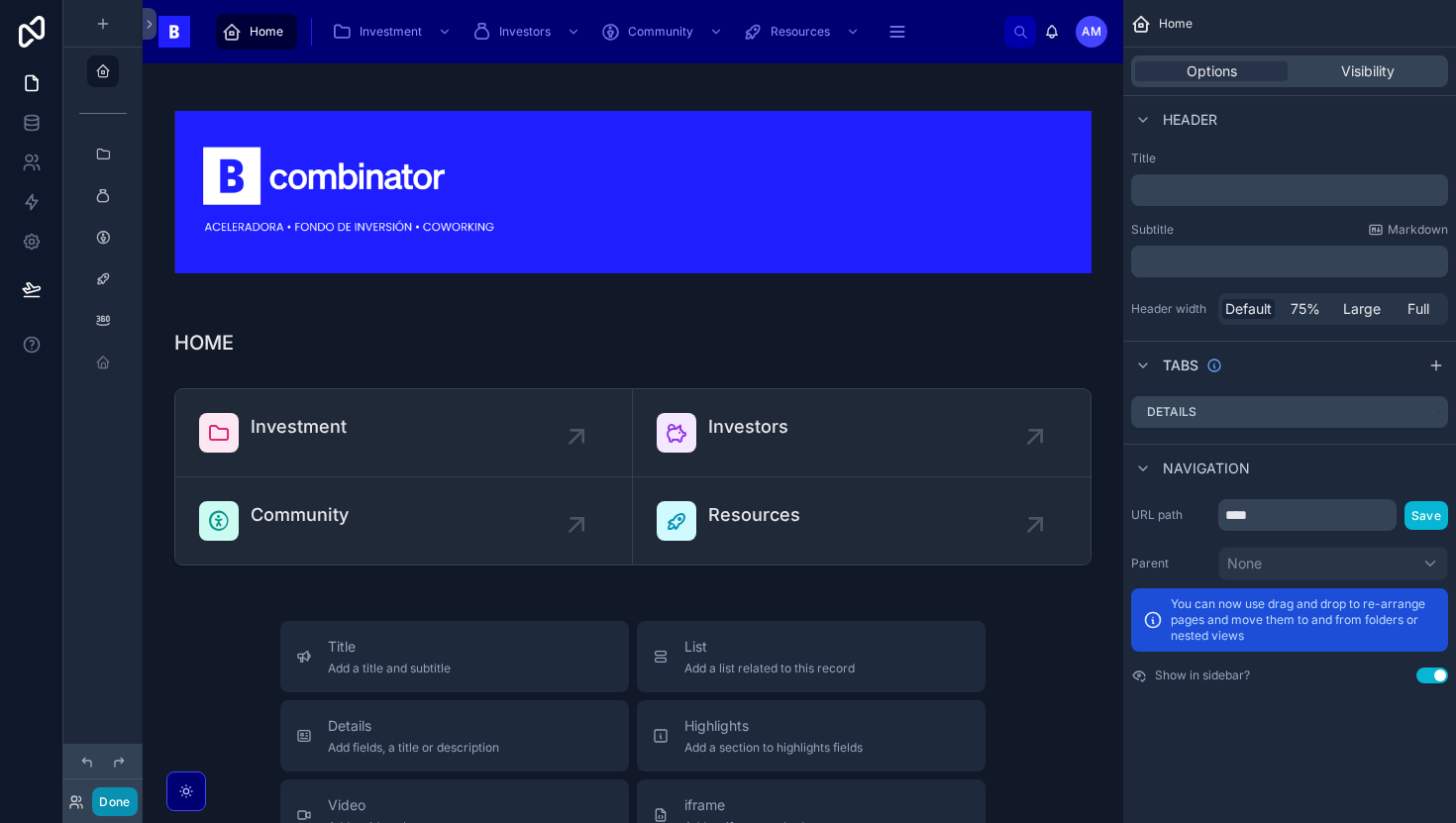 click on "Done" at bounding box center [114, 801] 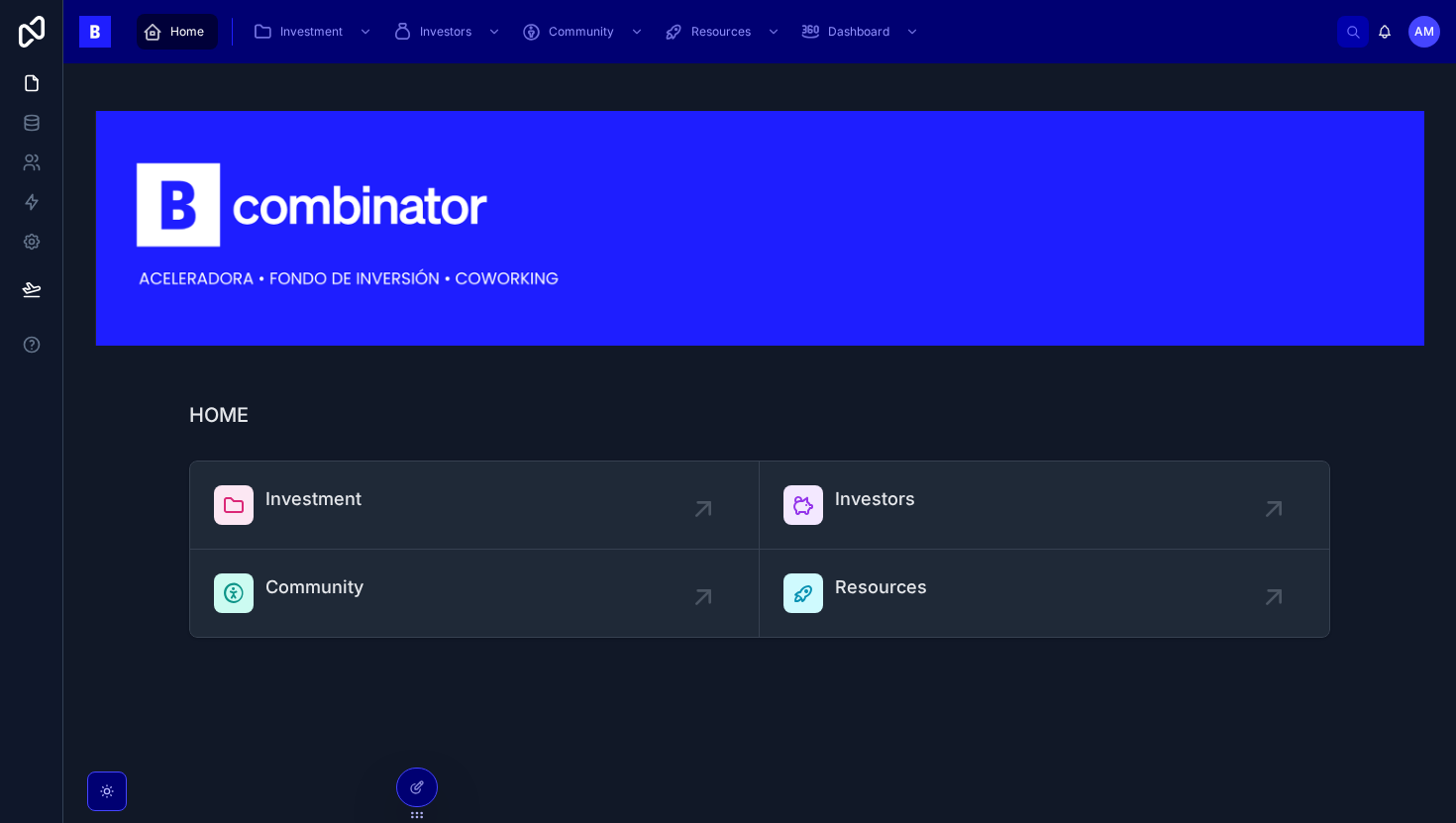 click on "Home" at bounding box center (177, 32) 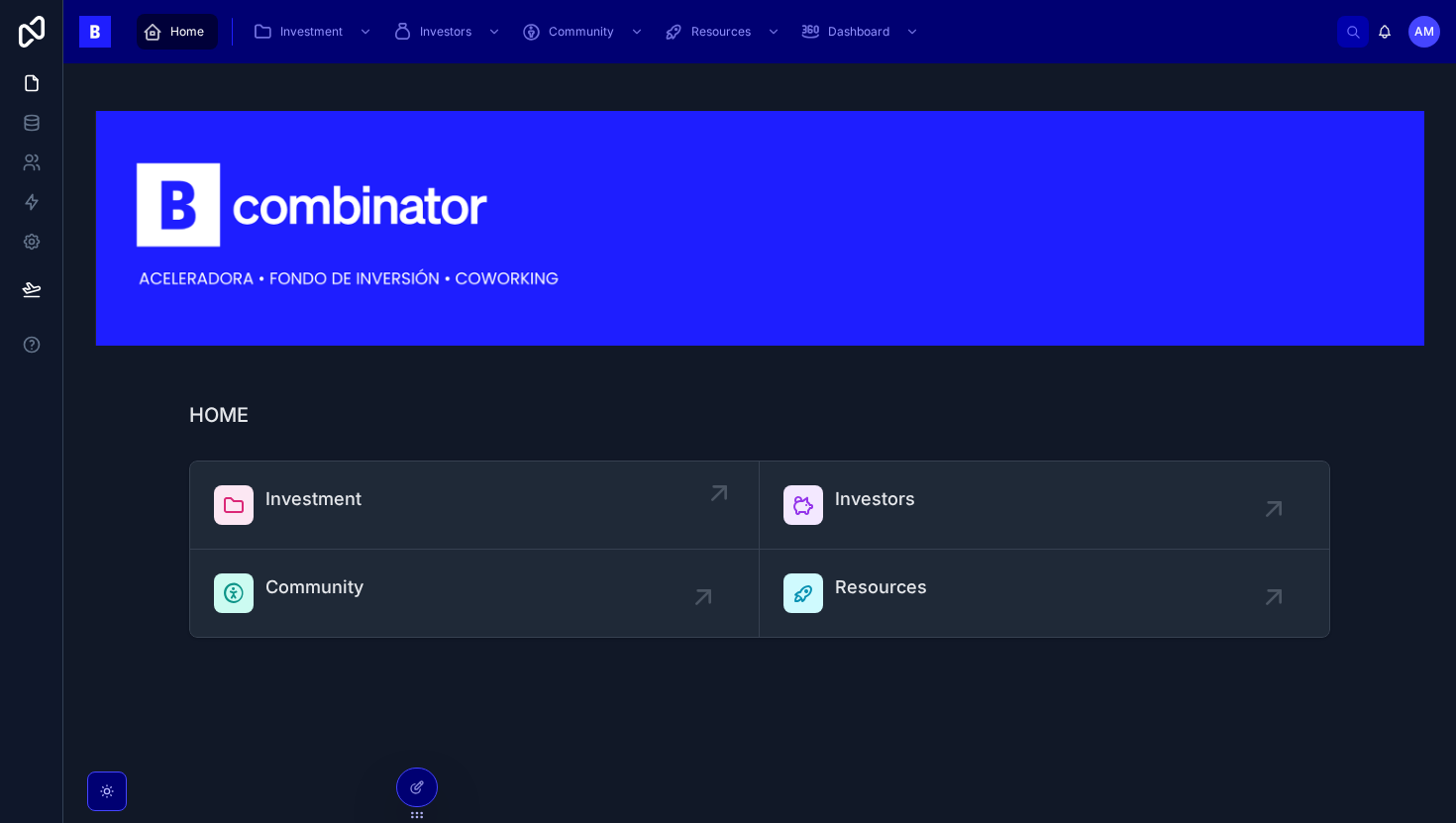 click on "Investment" at bounding box center [313, 499] 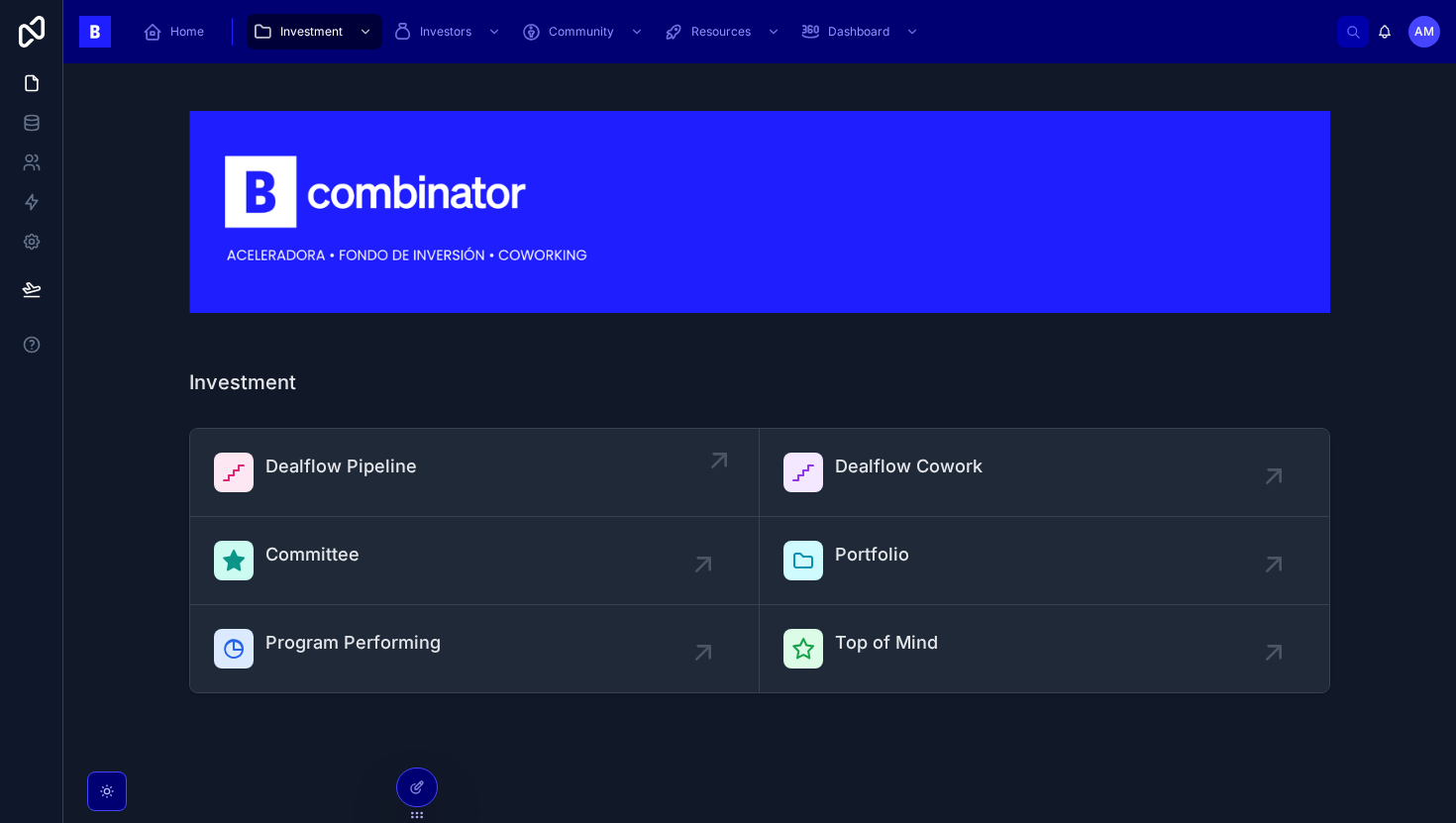 click on "Dealflow Pipeline" at bounding box center (341, 472) 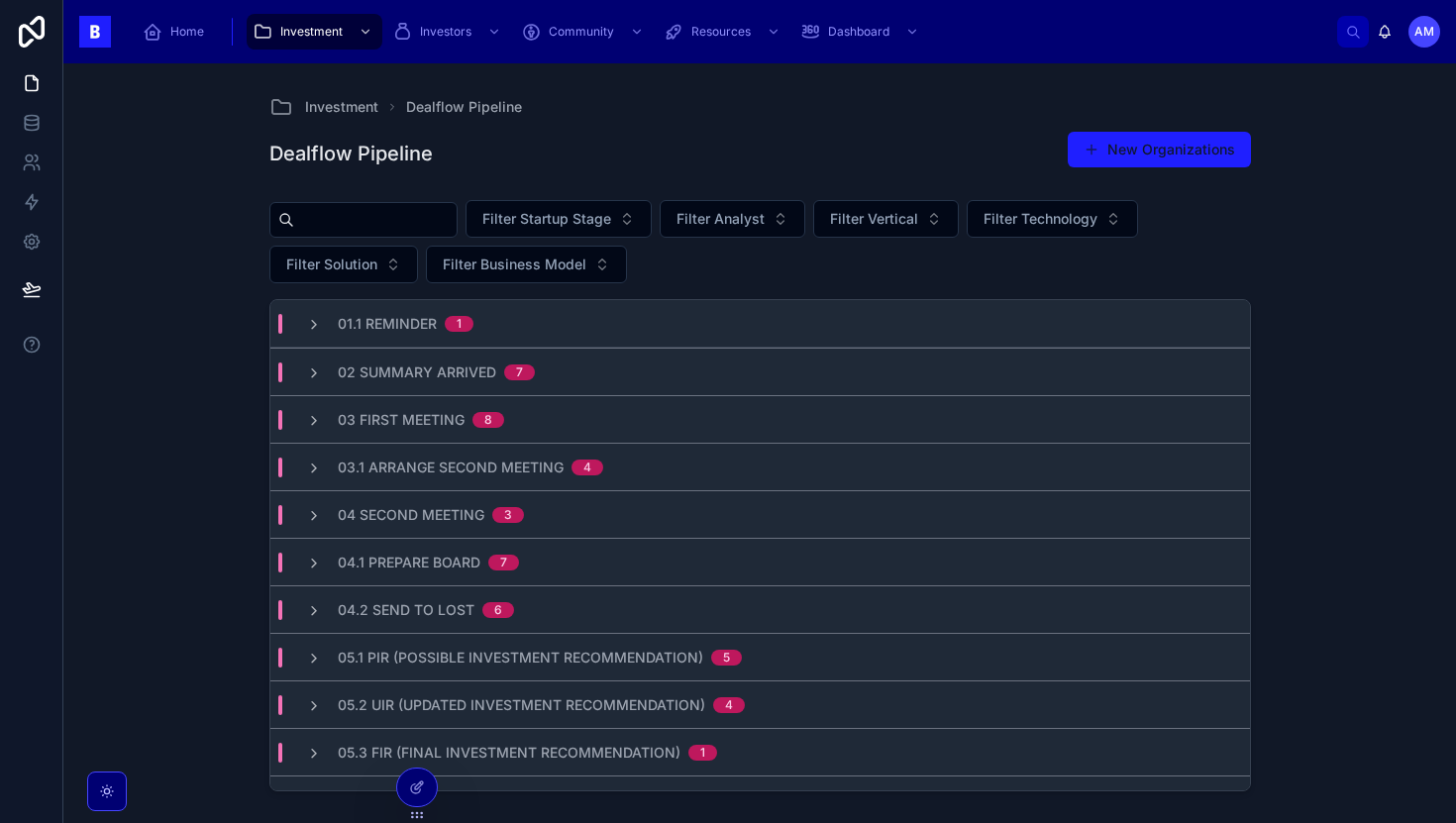 click at bounding box center [375, 220] 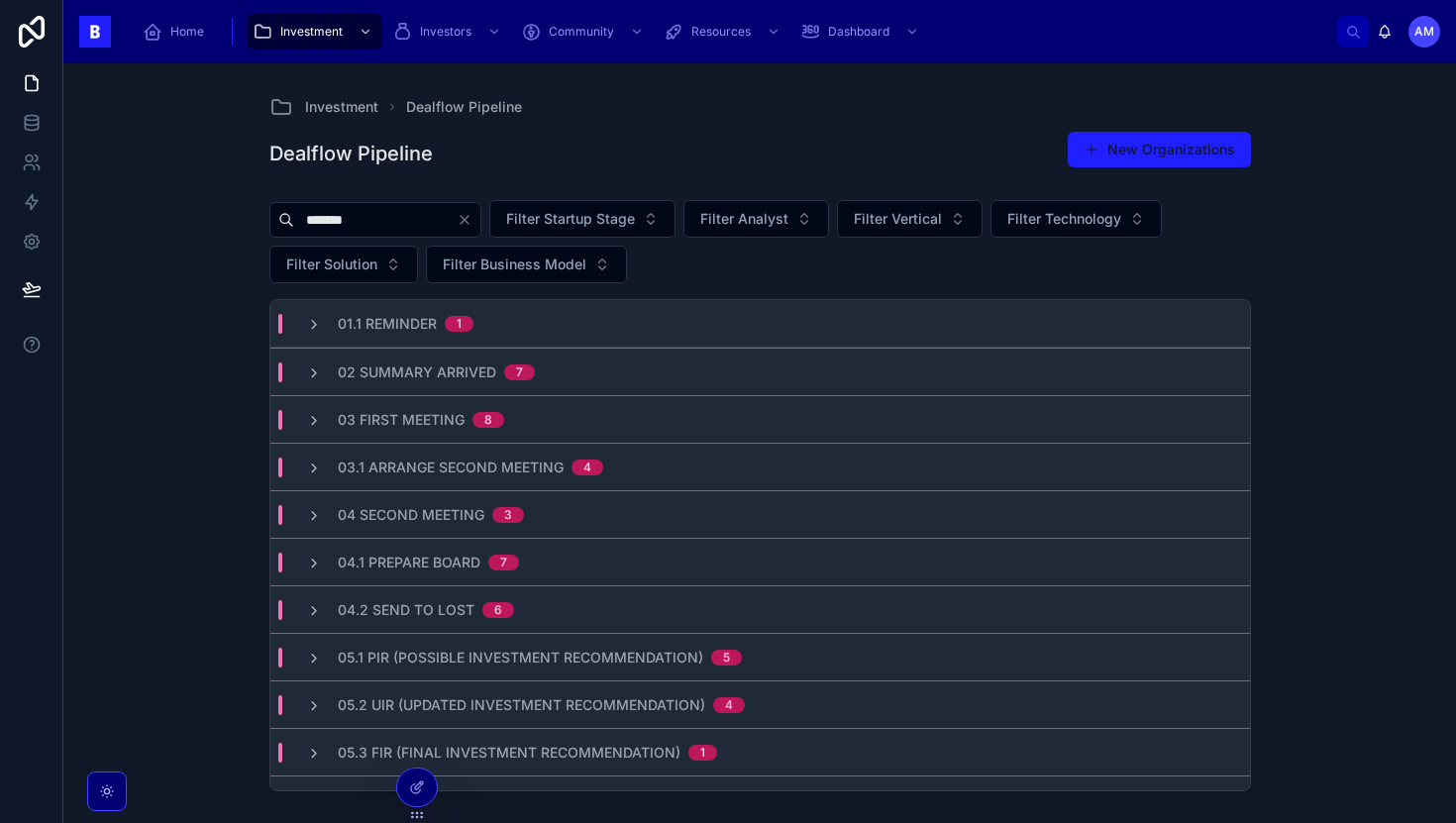 type on "*******" 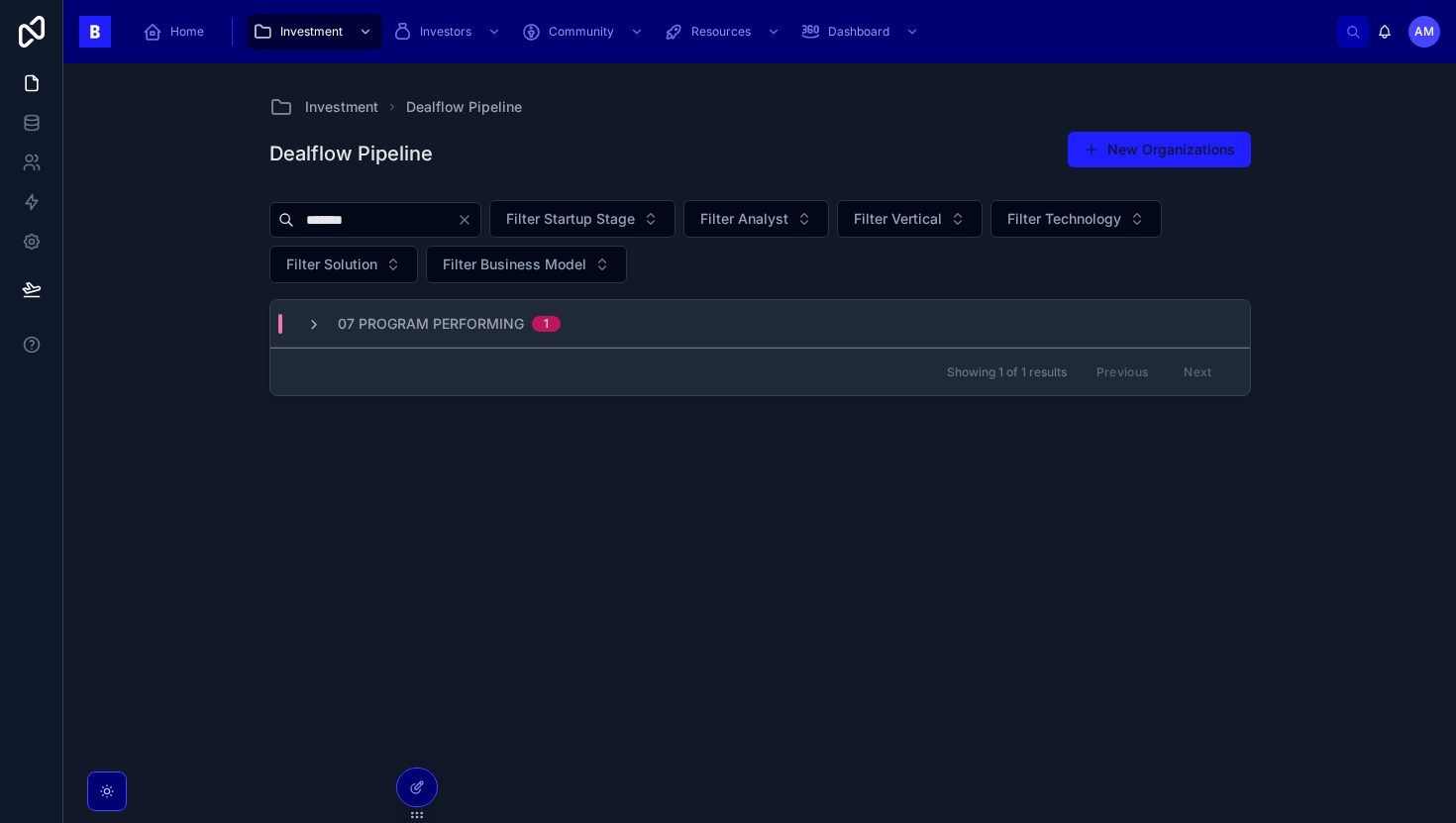 click on "07 Program Performing" at bounding box center [431, 324] 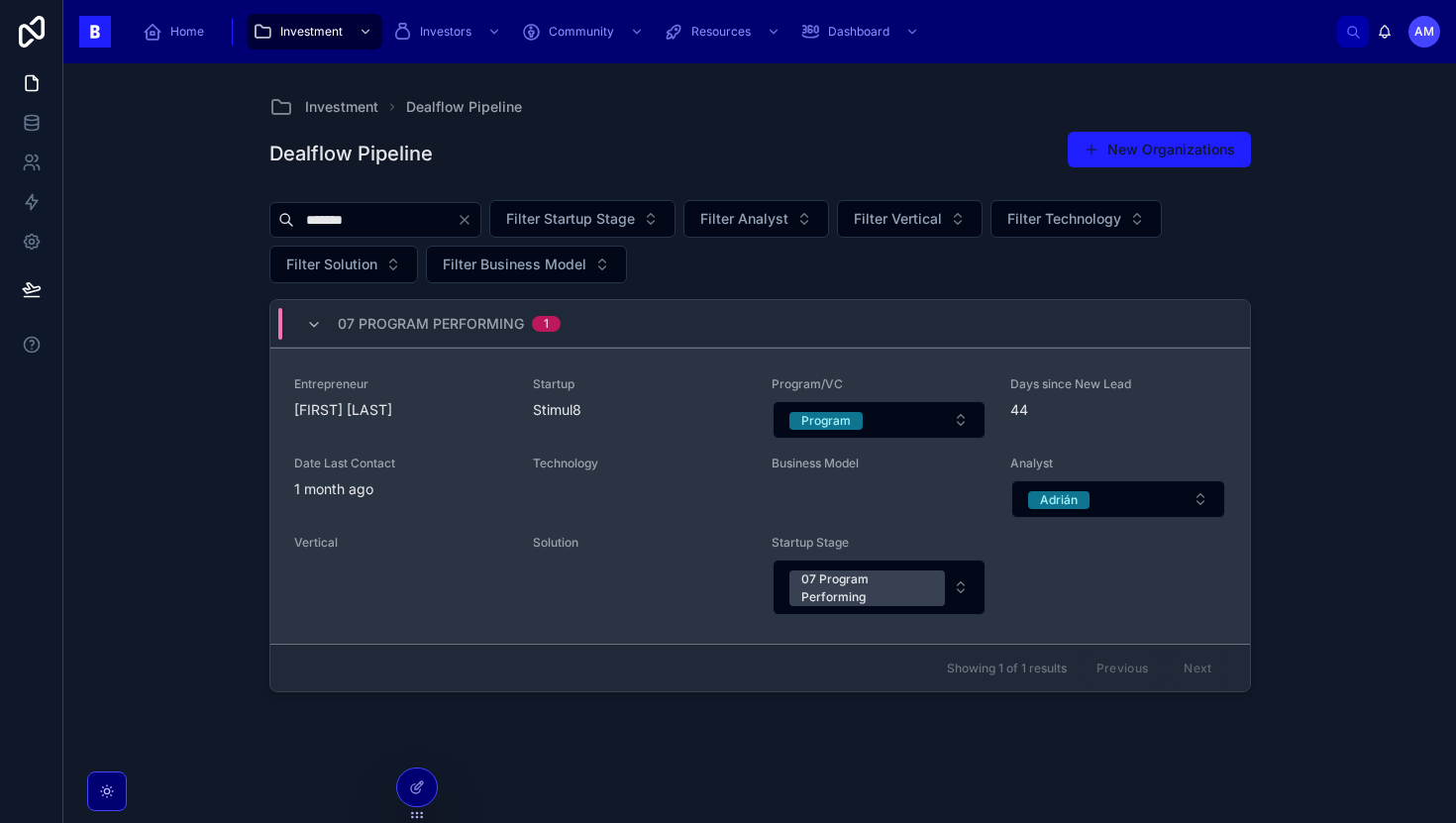 click on "Entrepreneur" at bounding box center [401, 384] 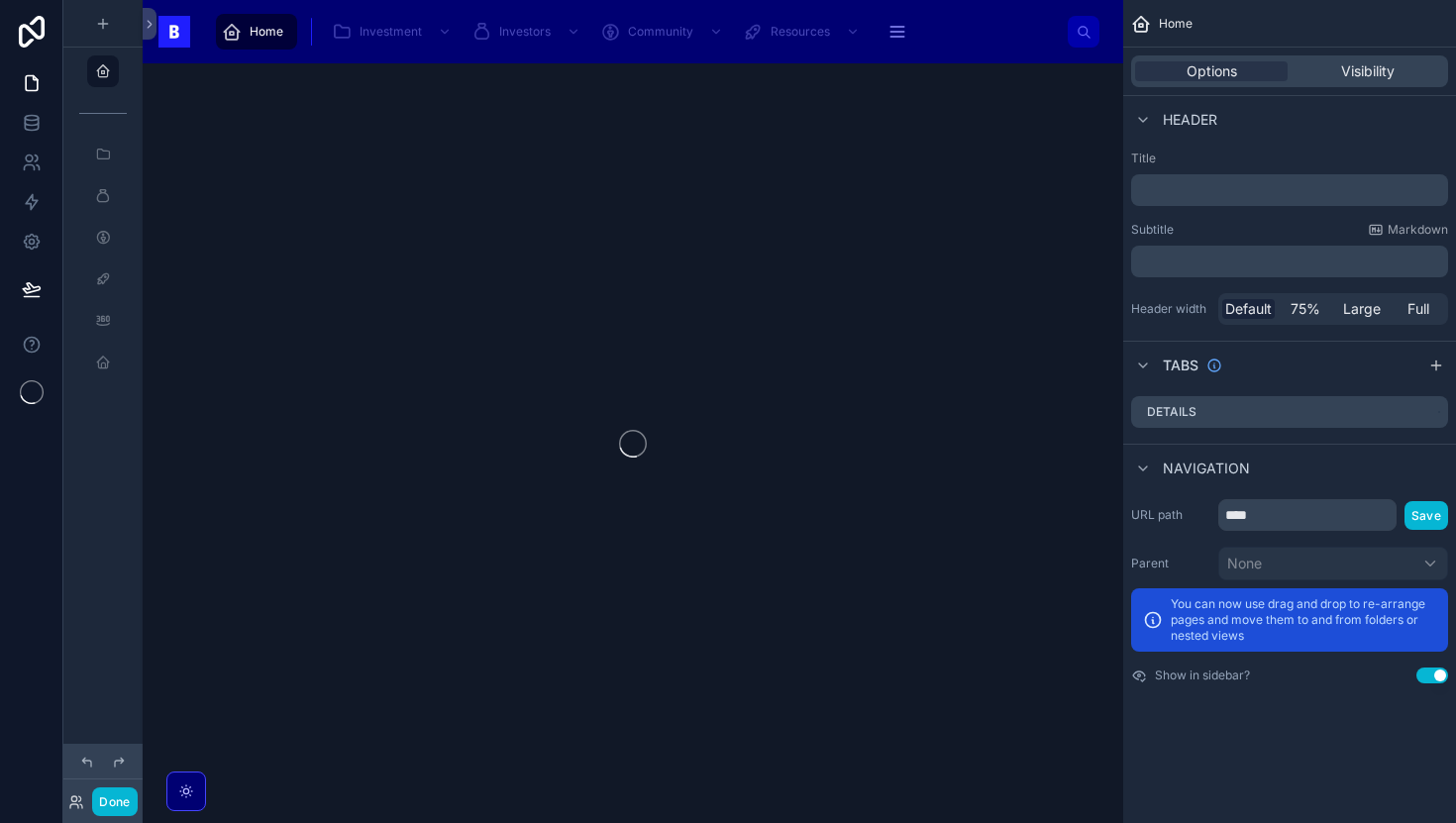 scroll, scrollTop: 0, scrollLeft: 0, axis: both 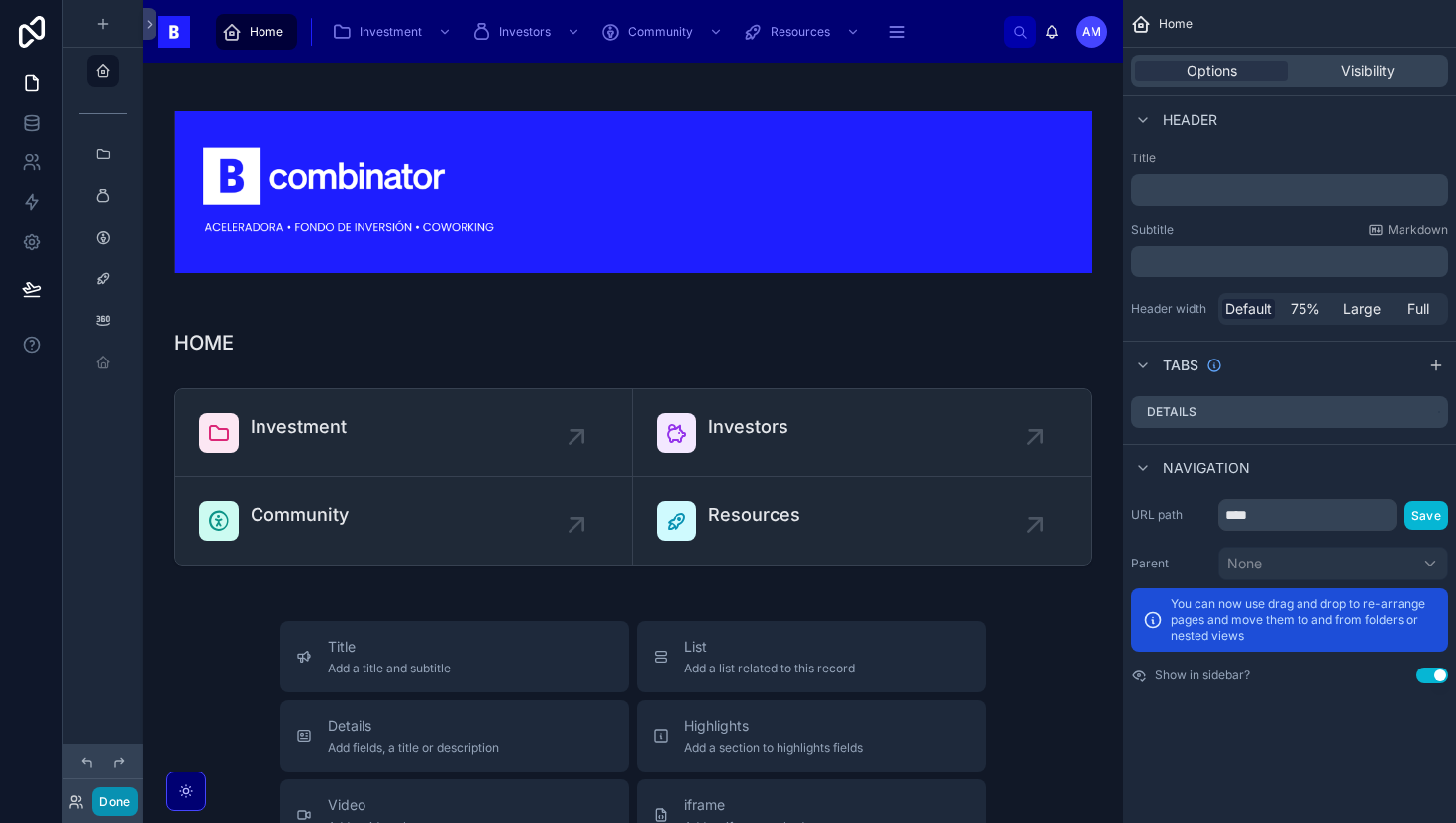 click on "Done" at bounding box center [114, 801] 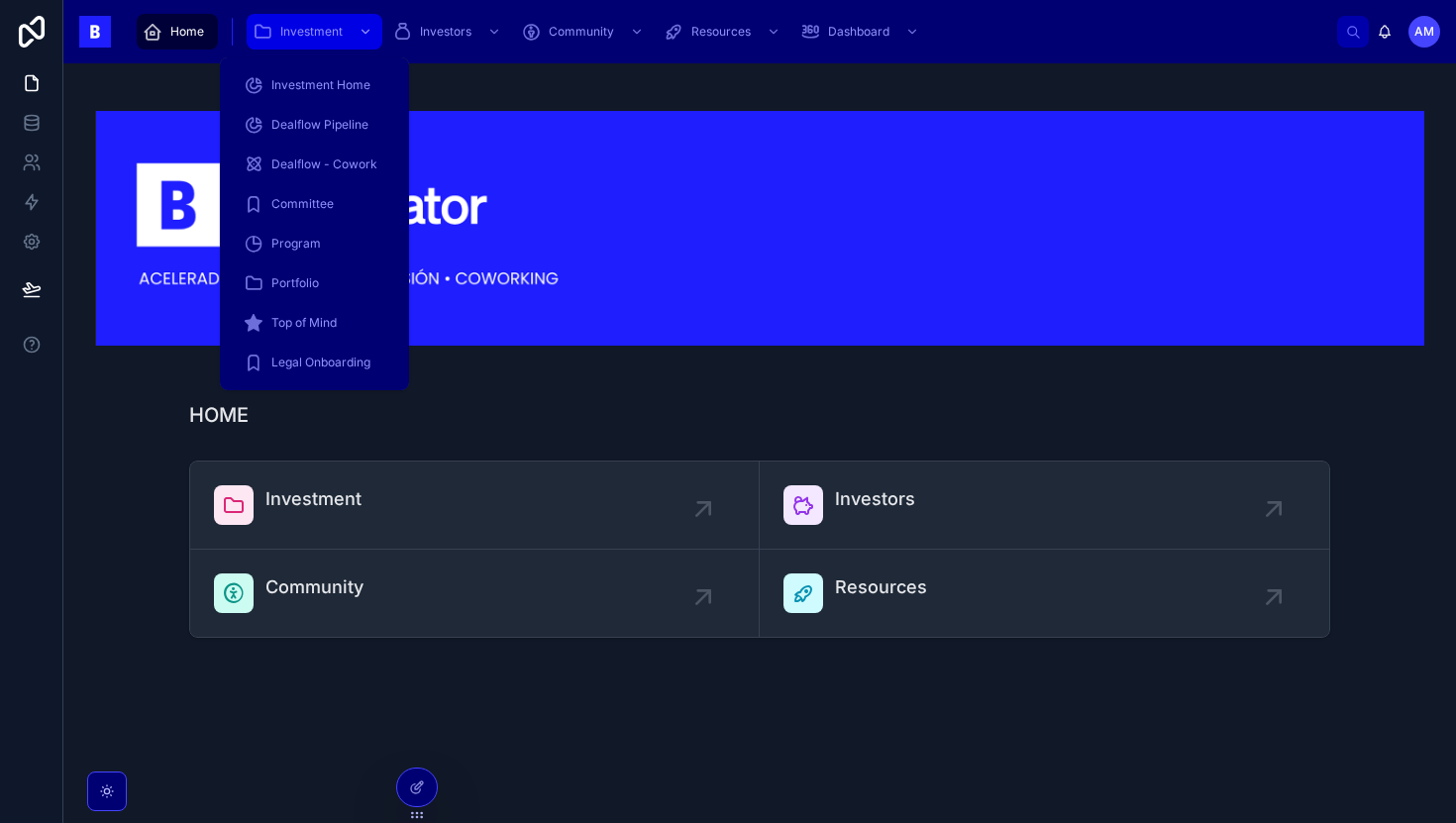 click at bounding box center (262, 32) 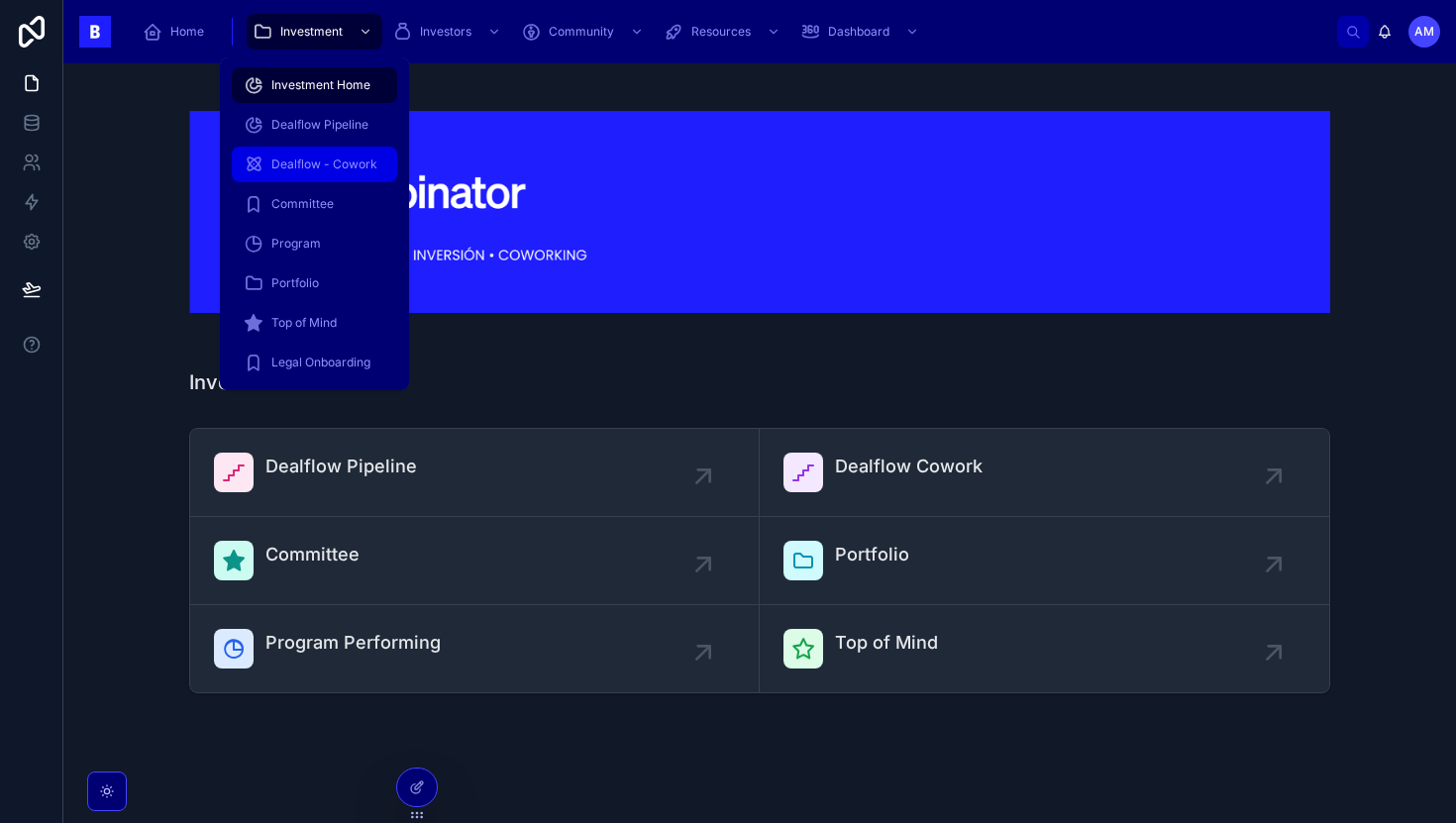 click on "Dealflow - Cowork" at bounding box center (324, 164) 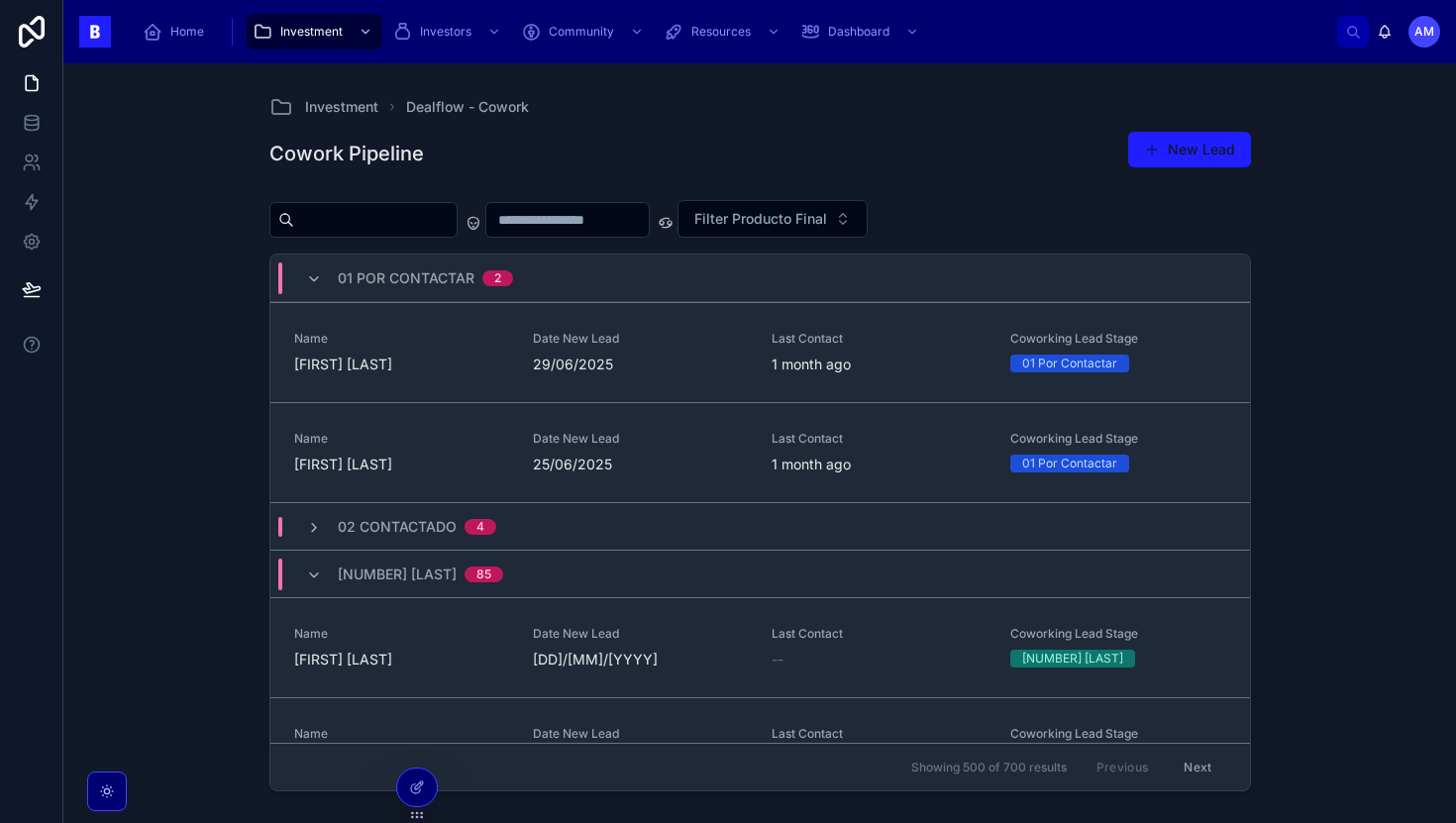 click at bounding box center [375, 220] 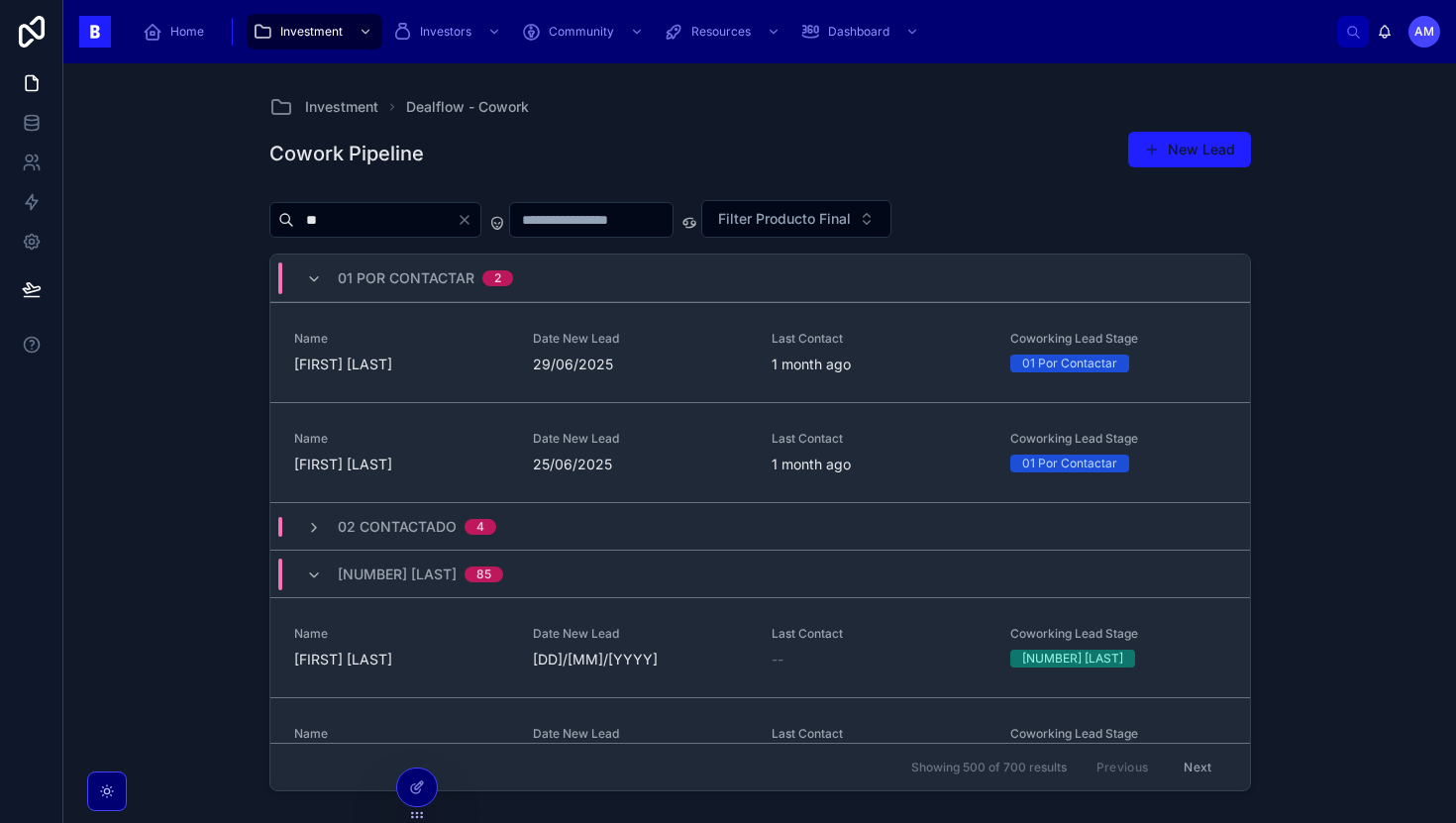 type on "*" 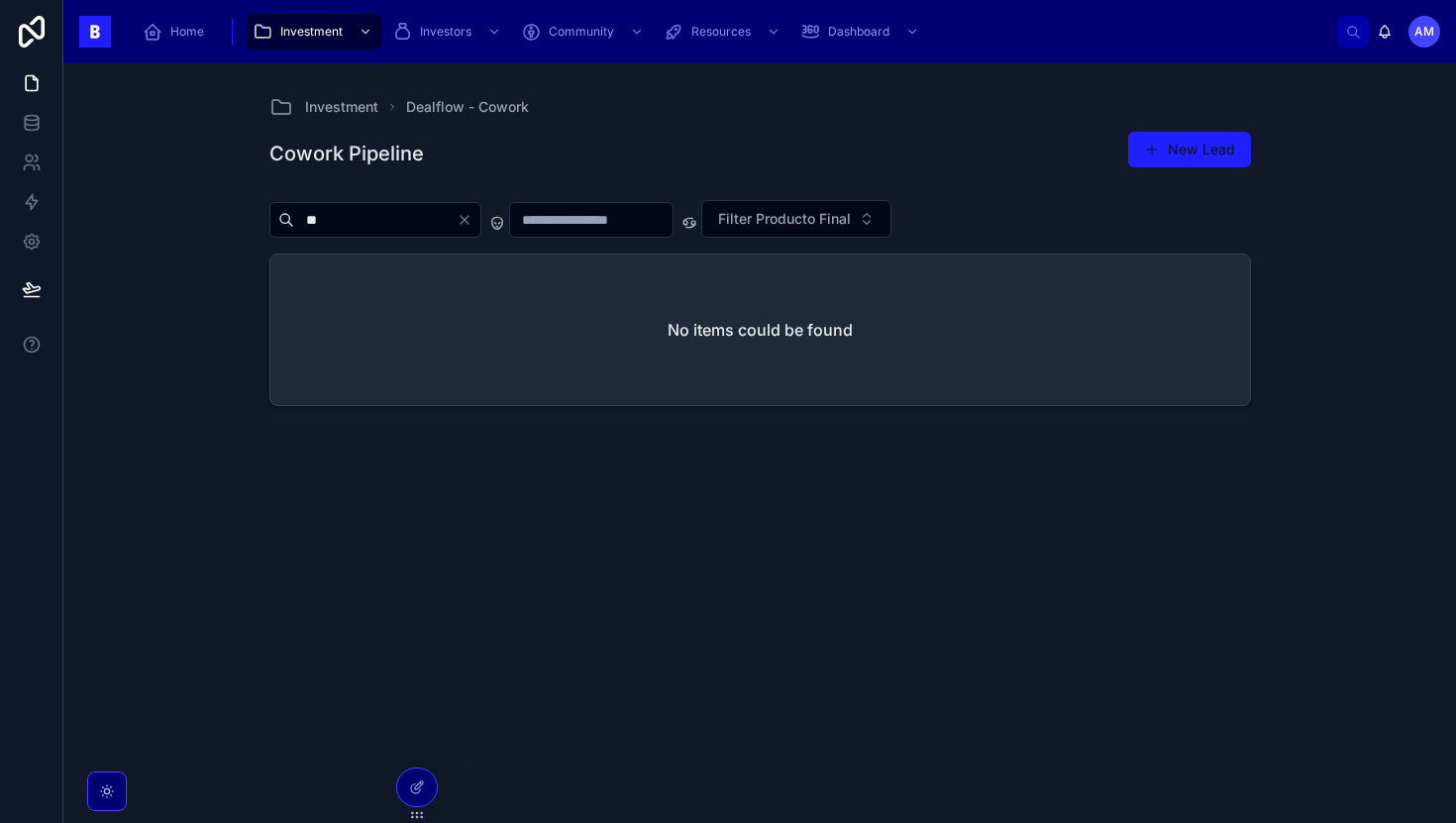 type on "*" 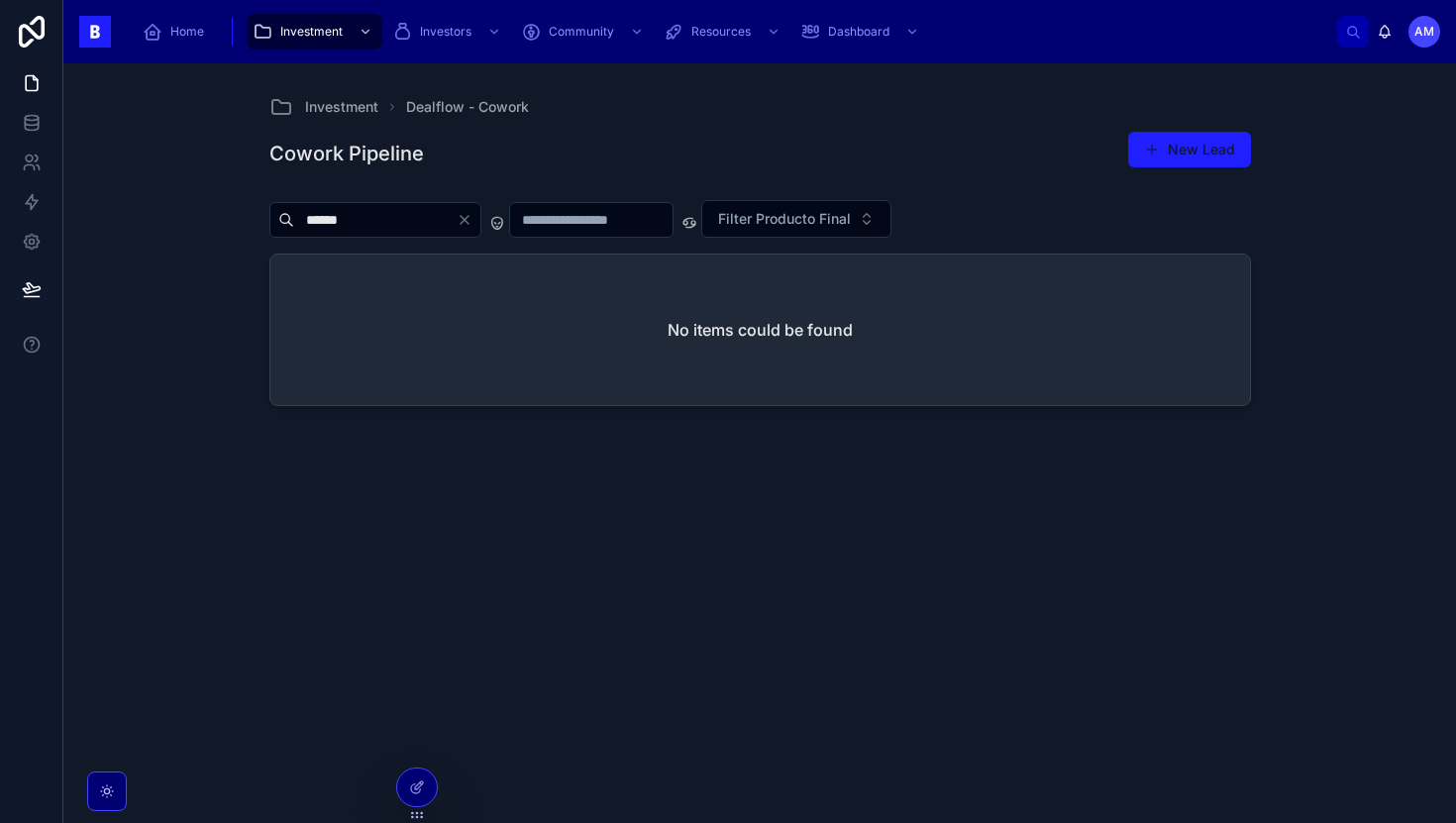 type on "******" 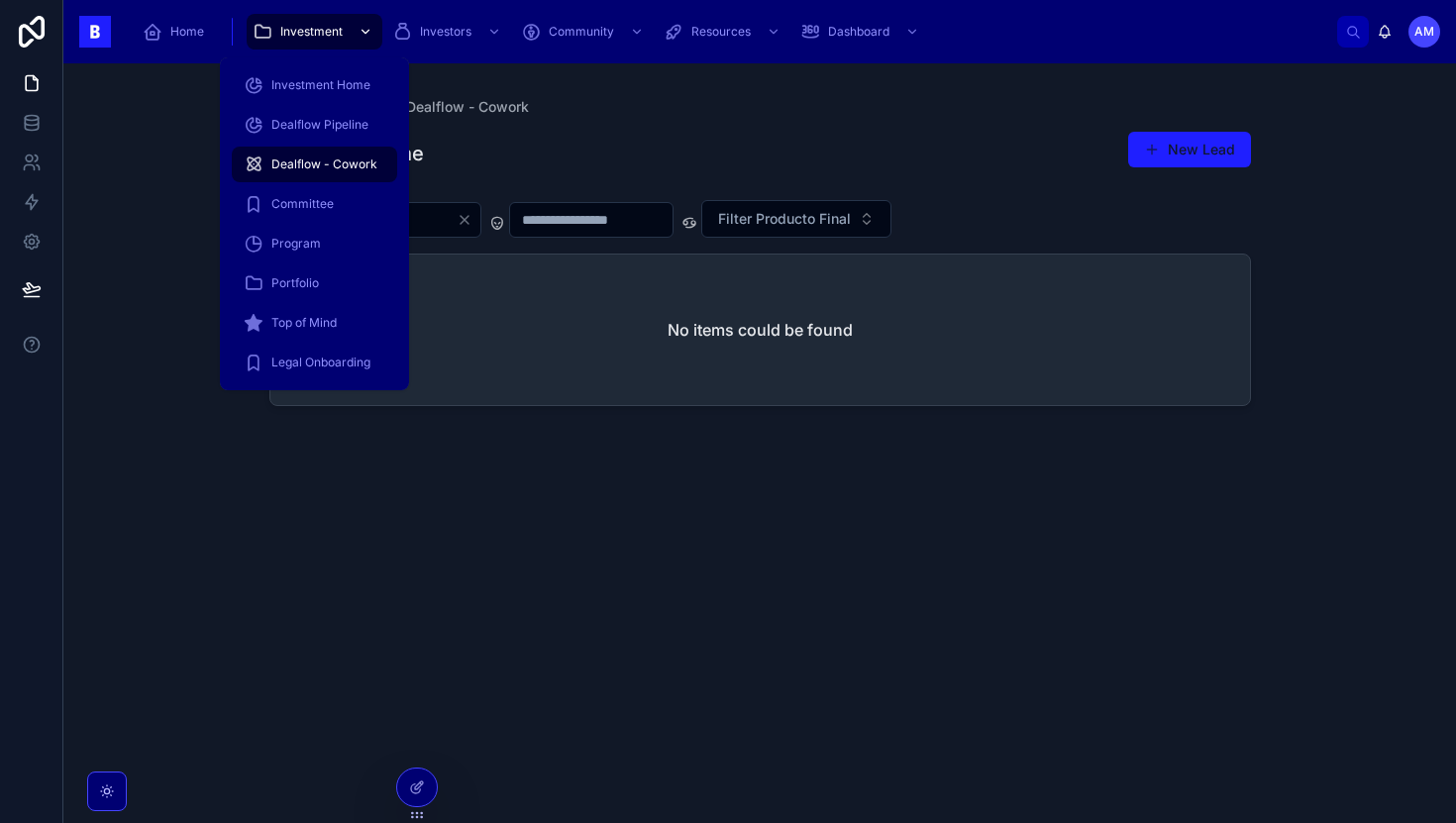 click on "Investment" at bounding box center [311, 32] 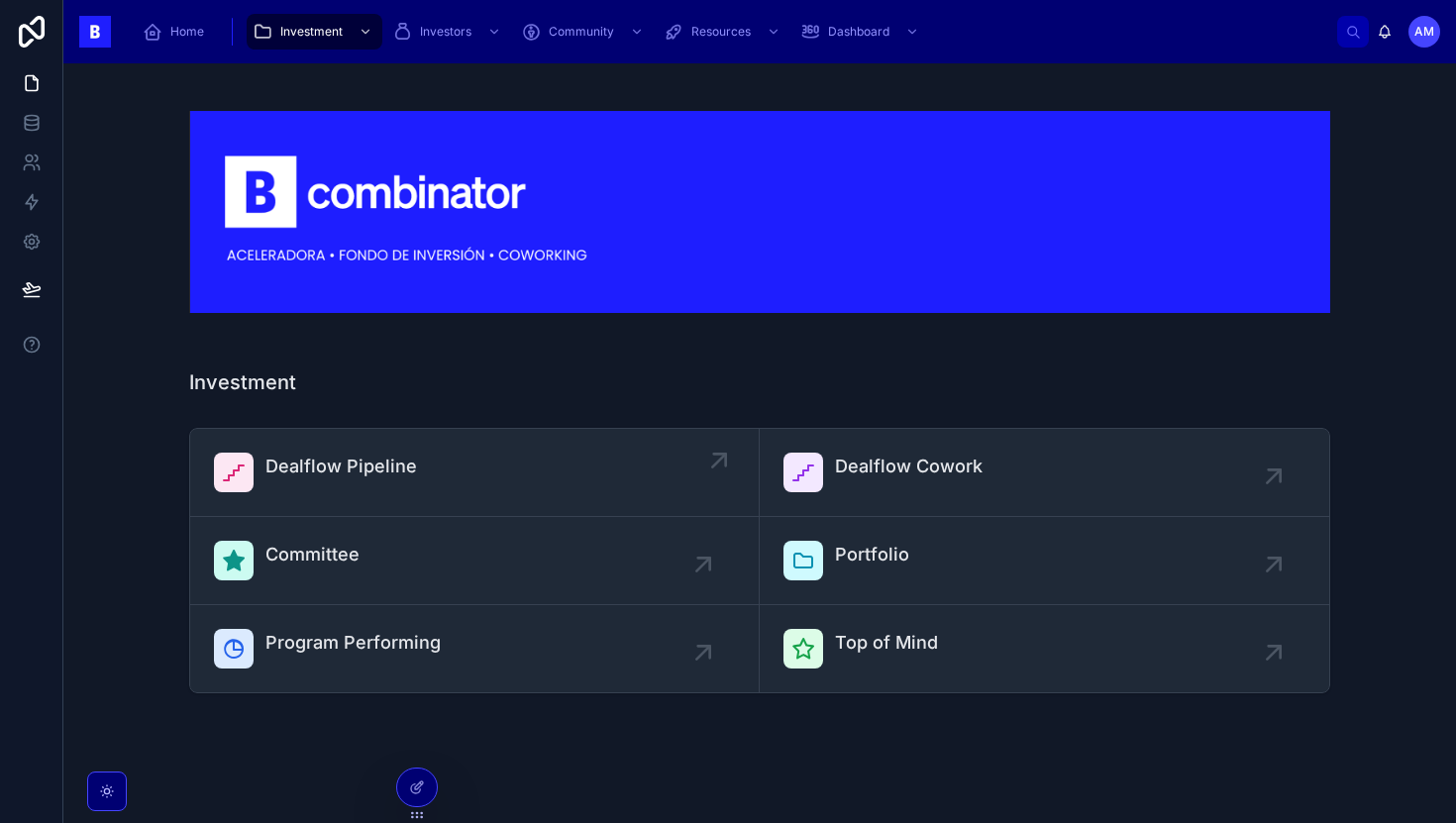 click on "Dealflow Pipeline" at bounding box center [474, 472] 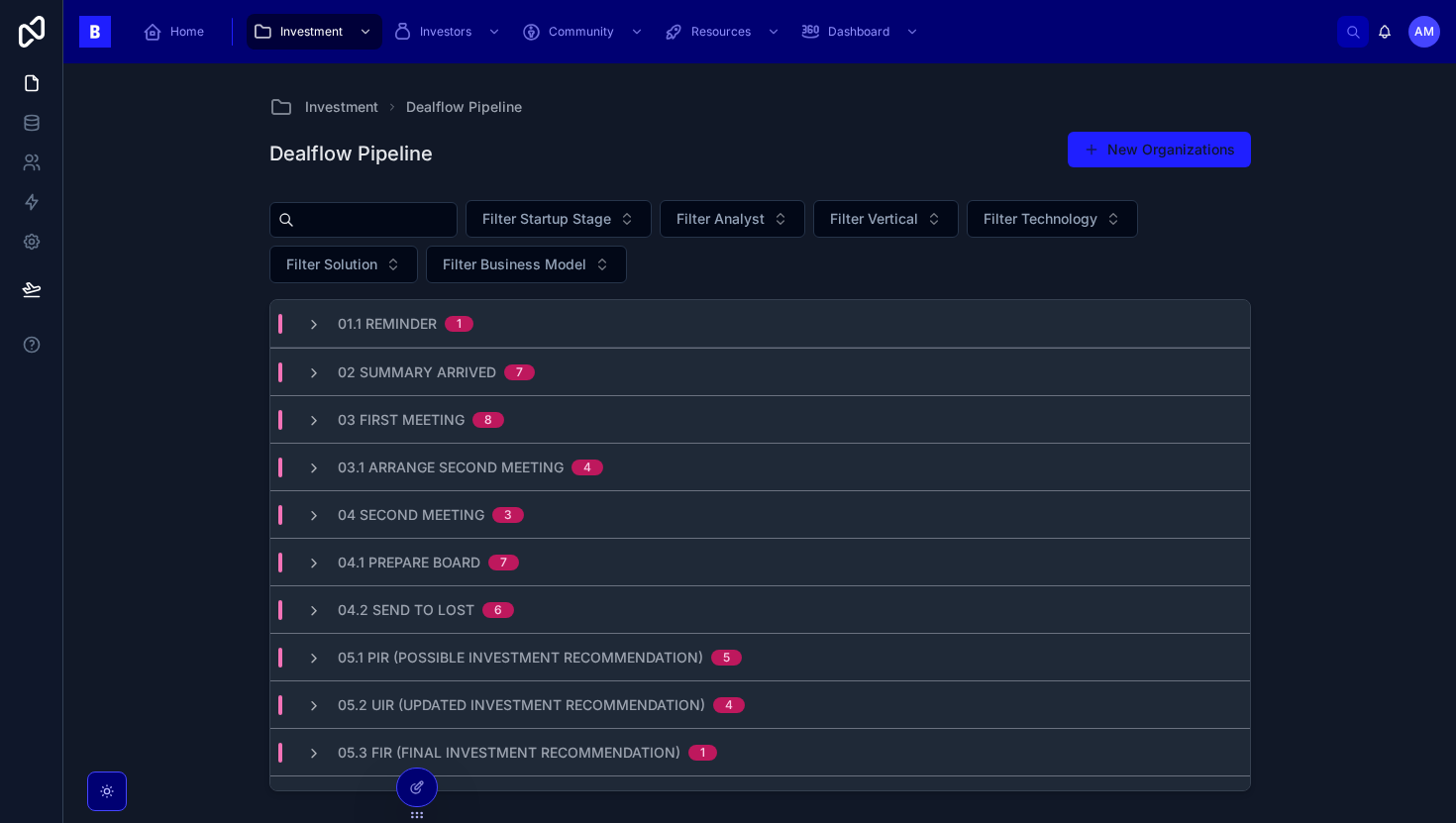 click at bounding box center [364, 220] 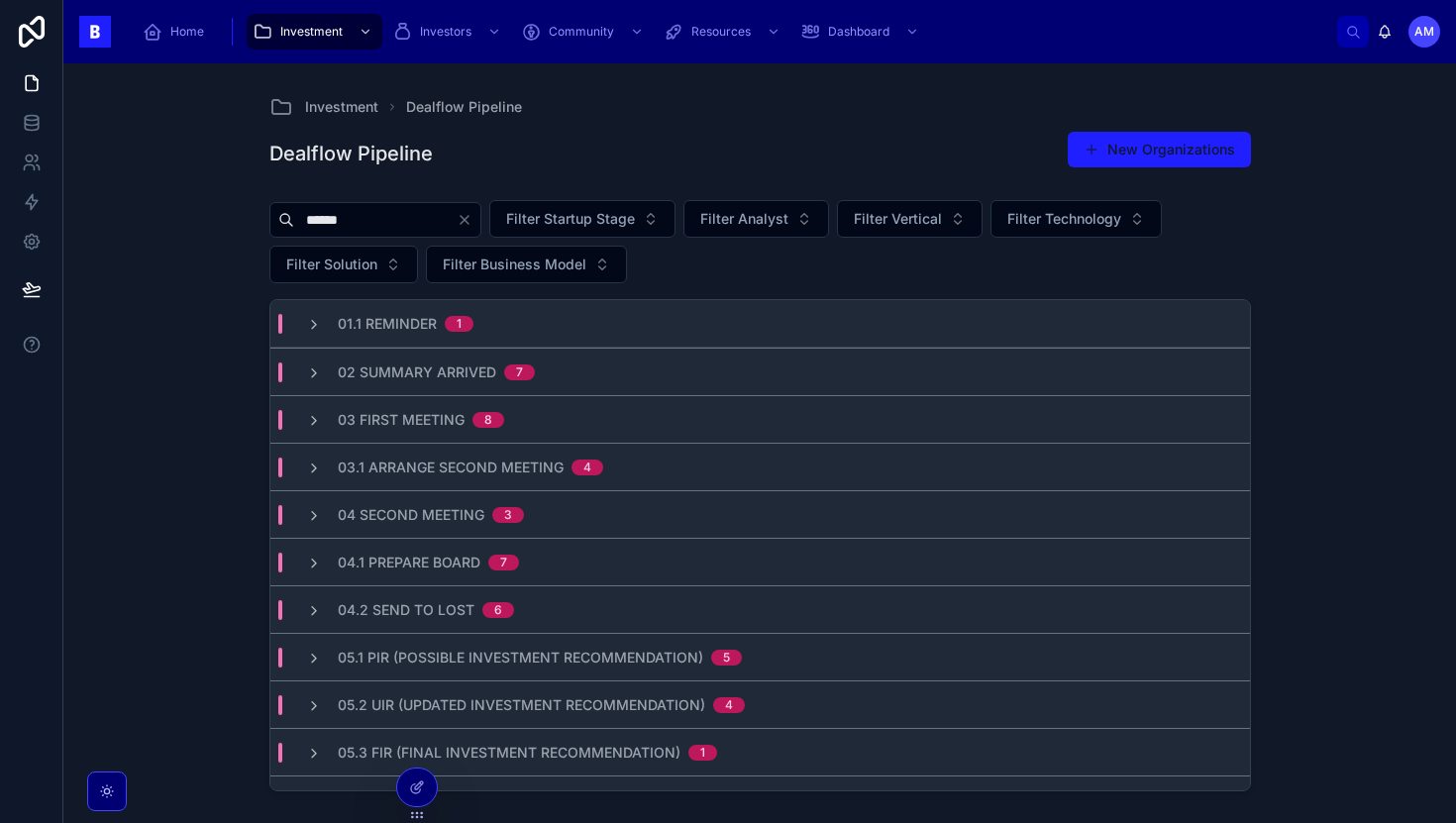 type on "******" 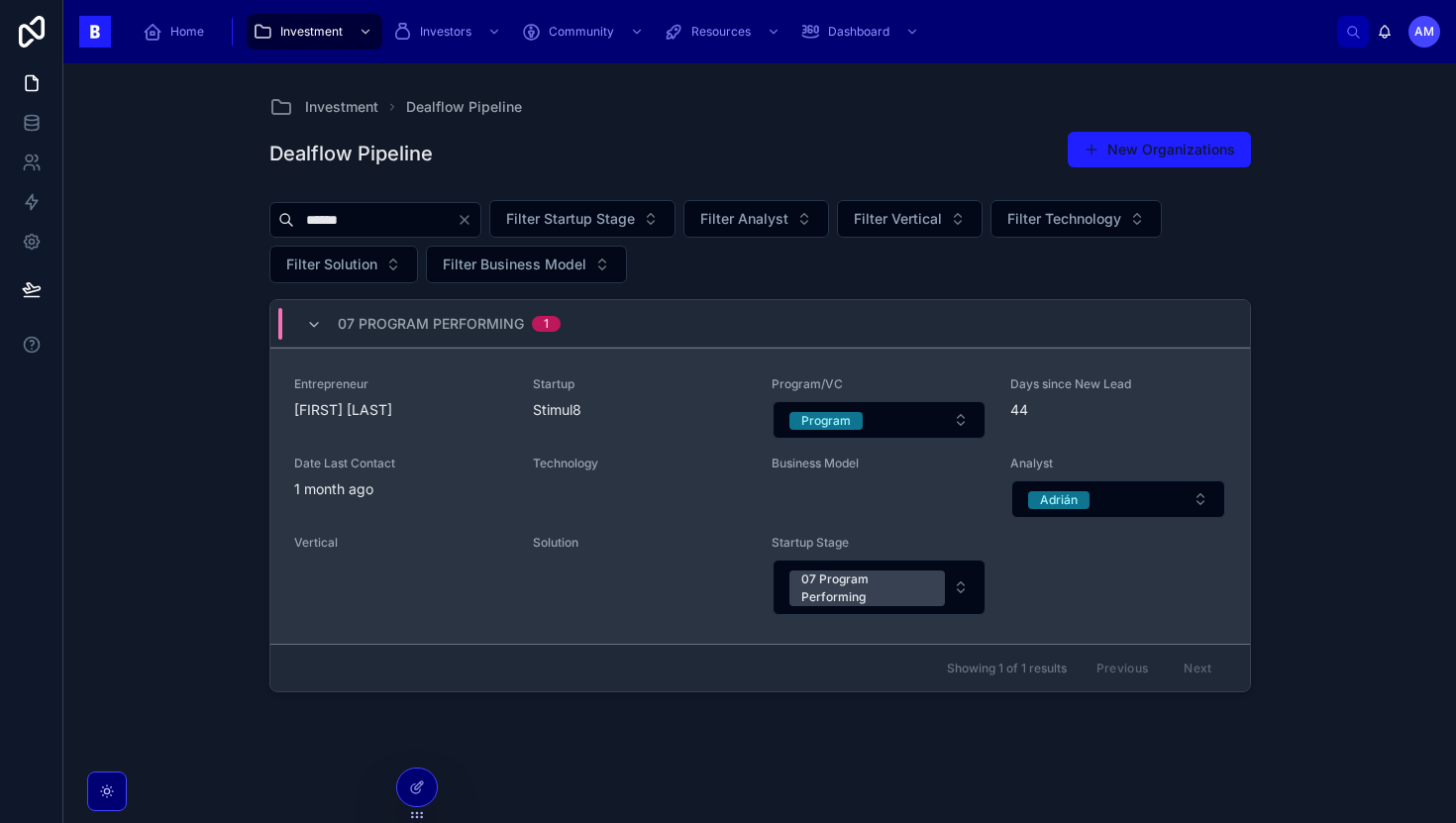click on "Entrepreneur" at bounding box center [401, 384] 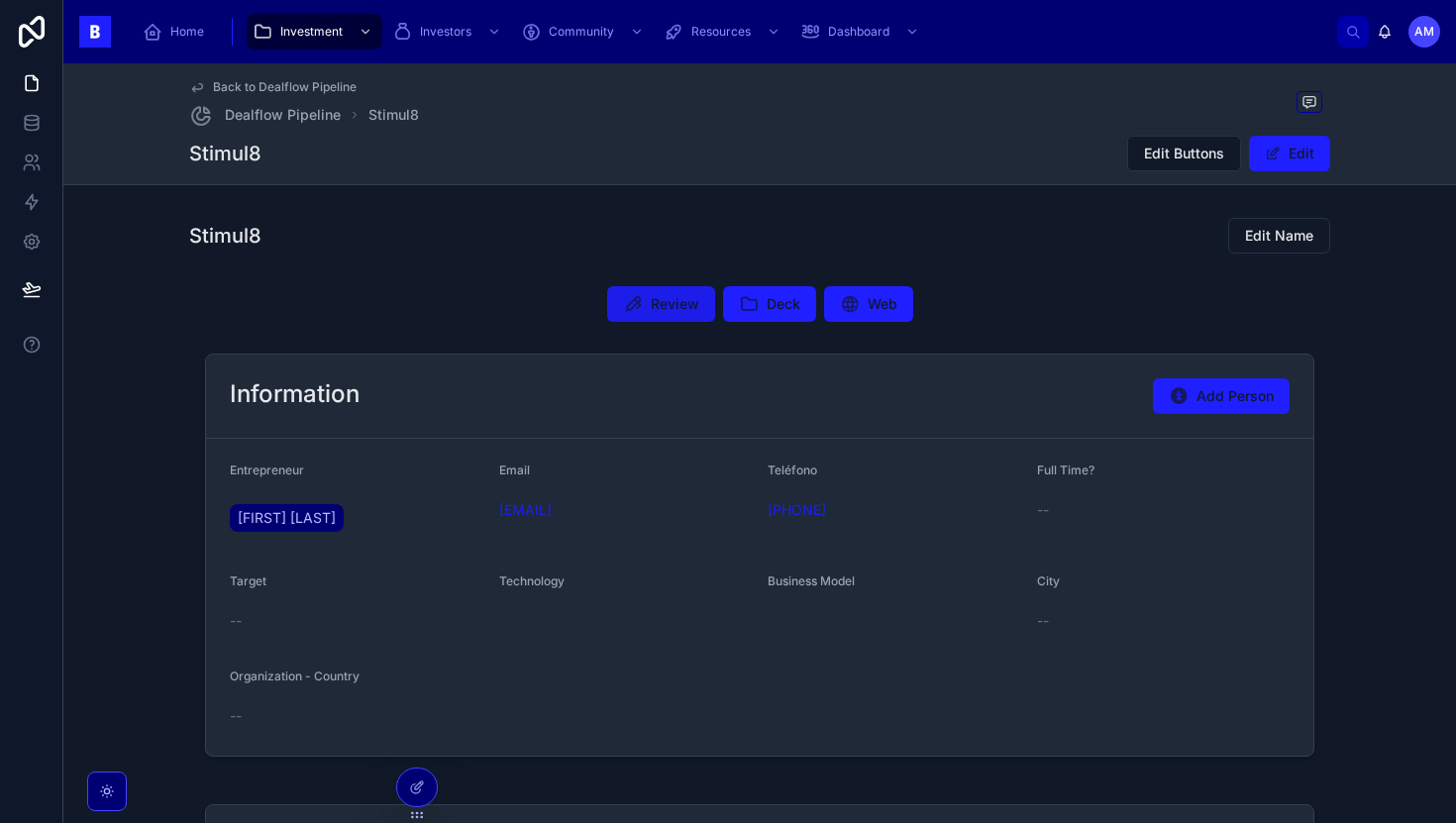 click on "Review" at bounding box center (675, 304) 